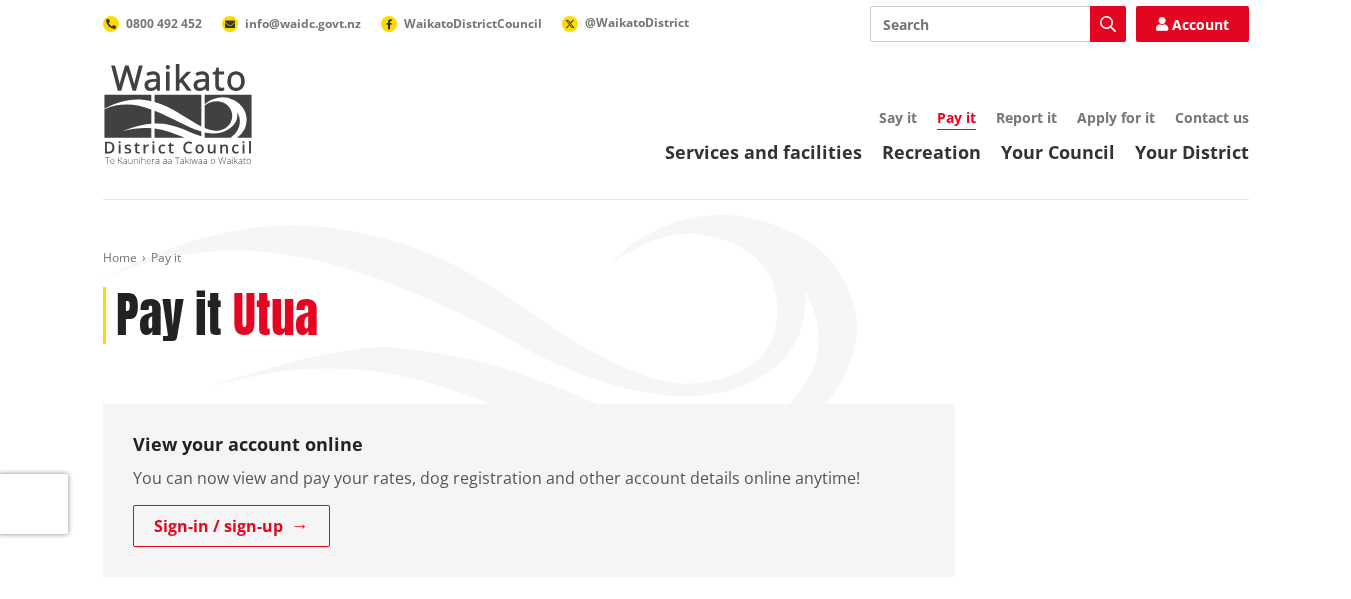 scroll, scrollTop: 0, scrollLeft: 0, axis: both 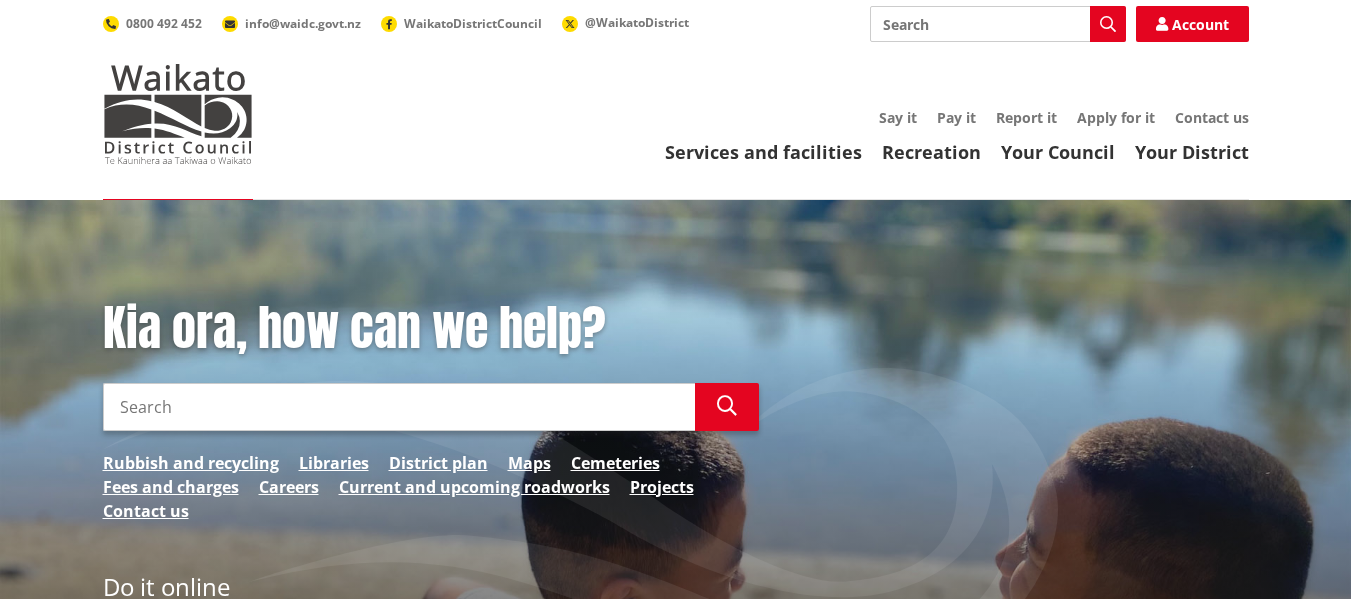 click on "Search" at bounding box center [399, 407] 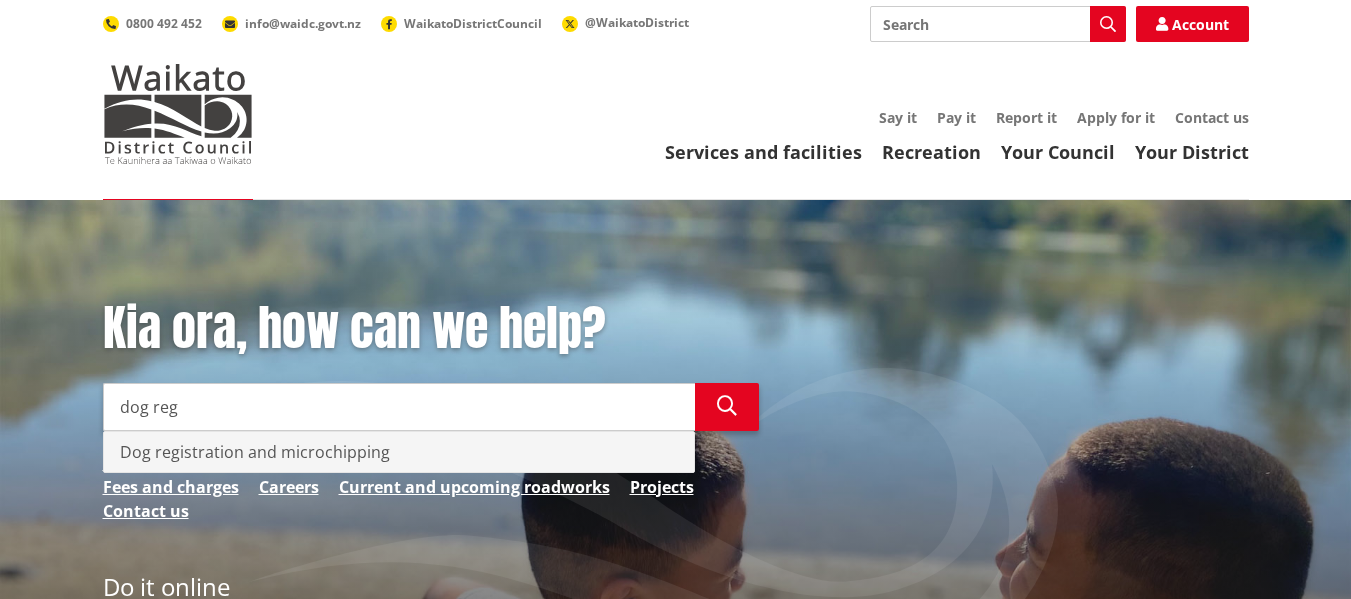 click on "Dog registration and microchipping" at bounding box center (399, 452) 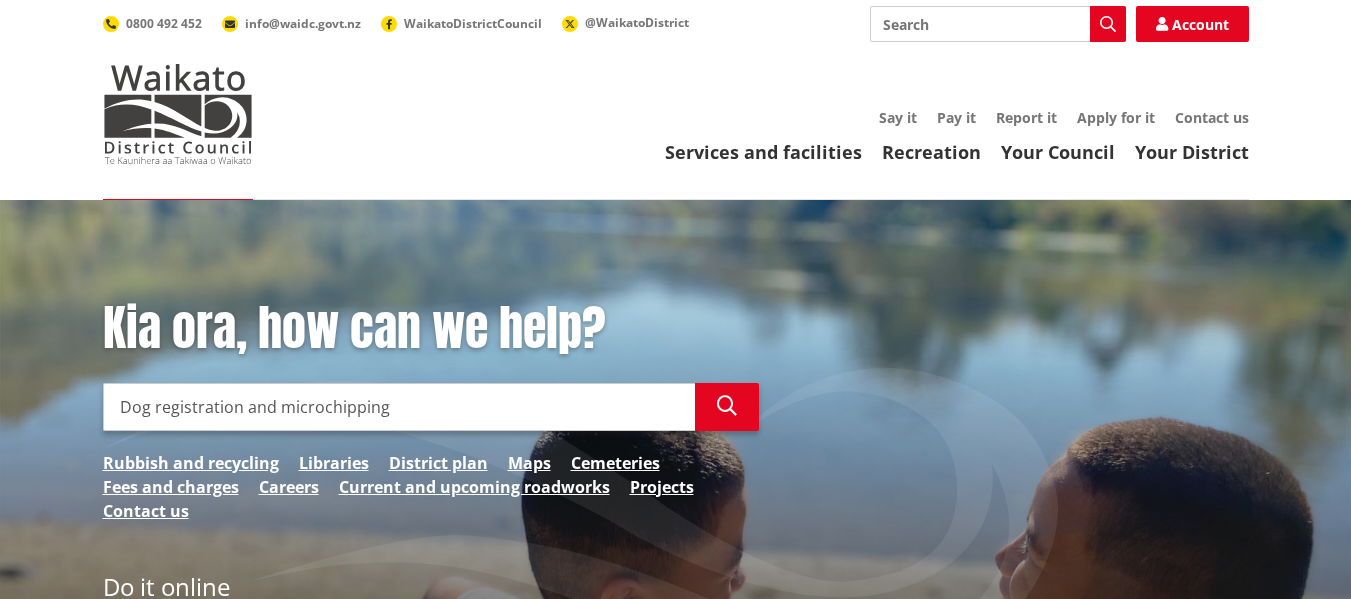 type on "Dog registration and microchipping" 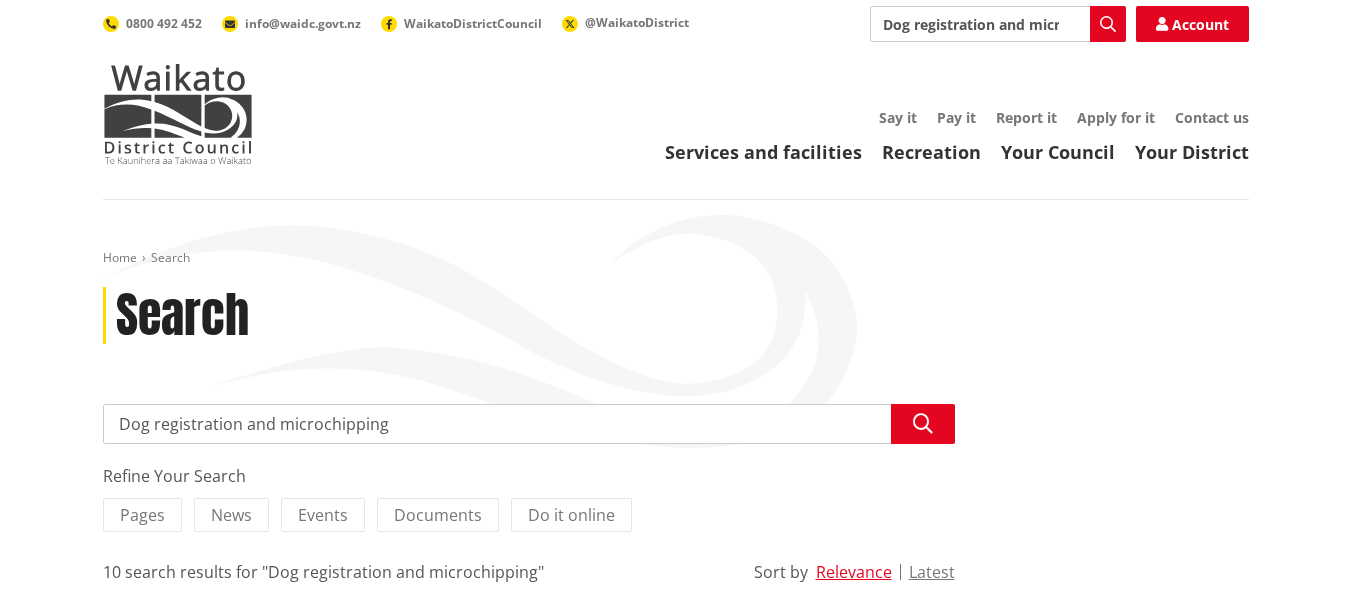 scroll, scrollTop: 0, scrollLeft: 0, axis: both 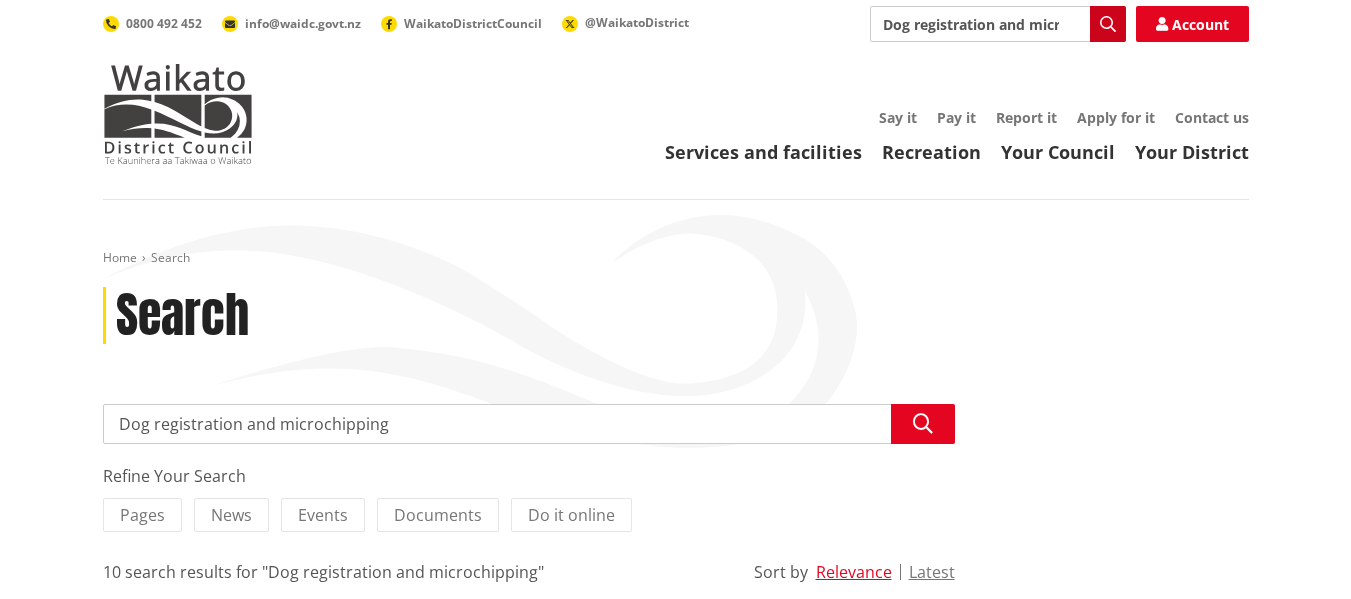 click at bounding box center (1108, 24) 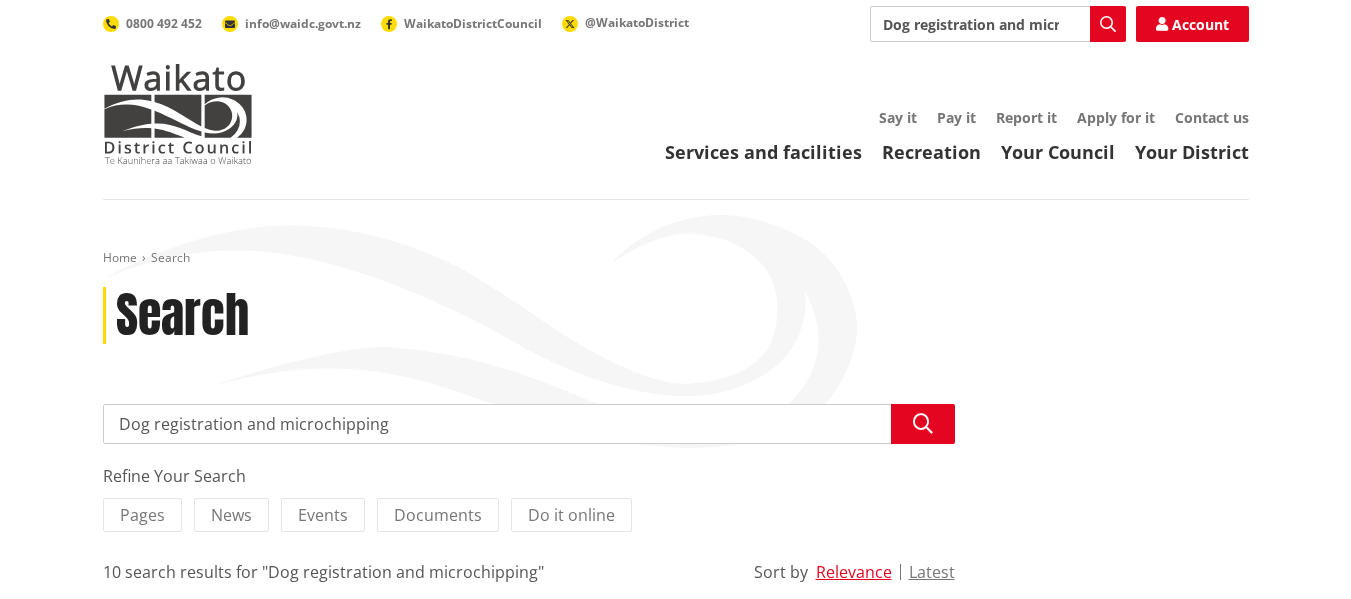scroll, scrollTop: 0, scrollLeft: 0, axis: both 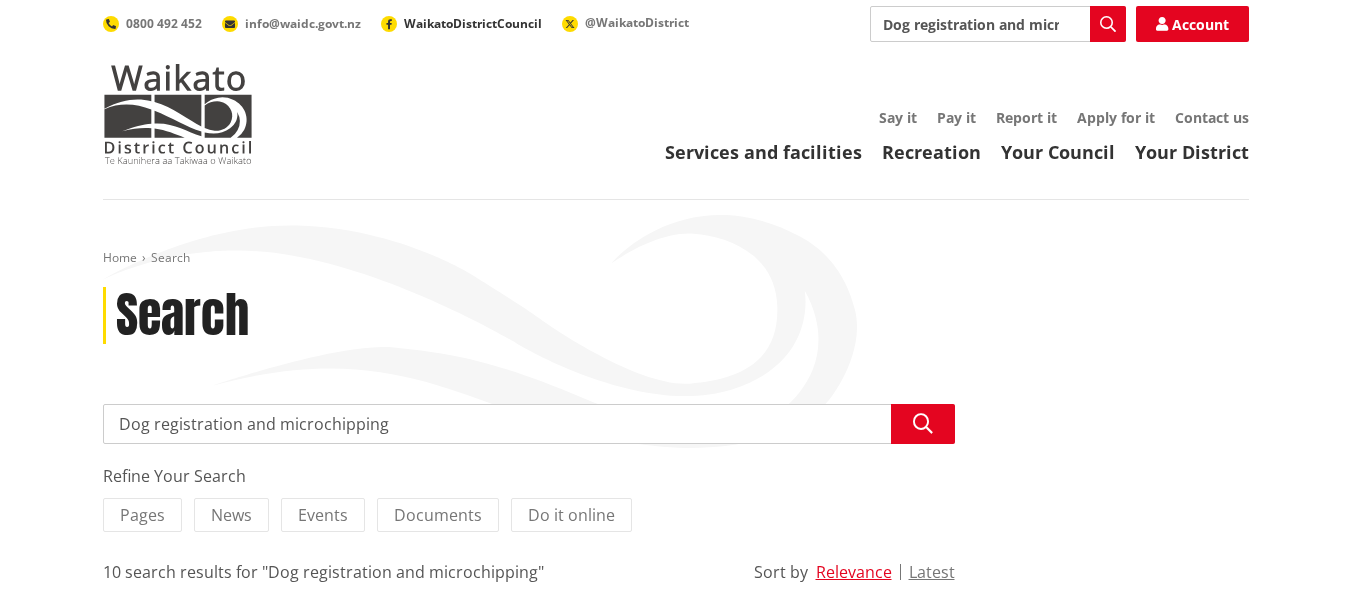 click on "WaikatoDistrictCouncil" at bounding box center [473, 23] 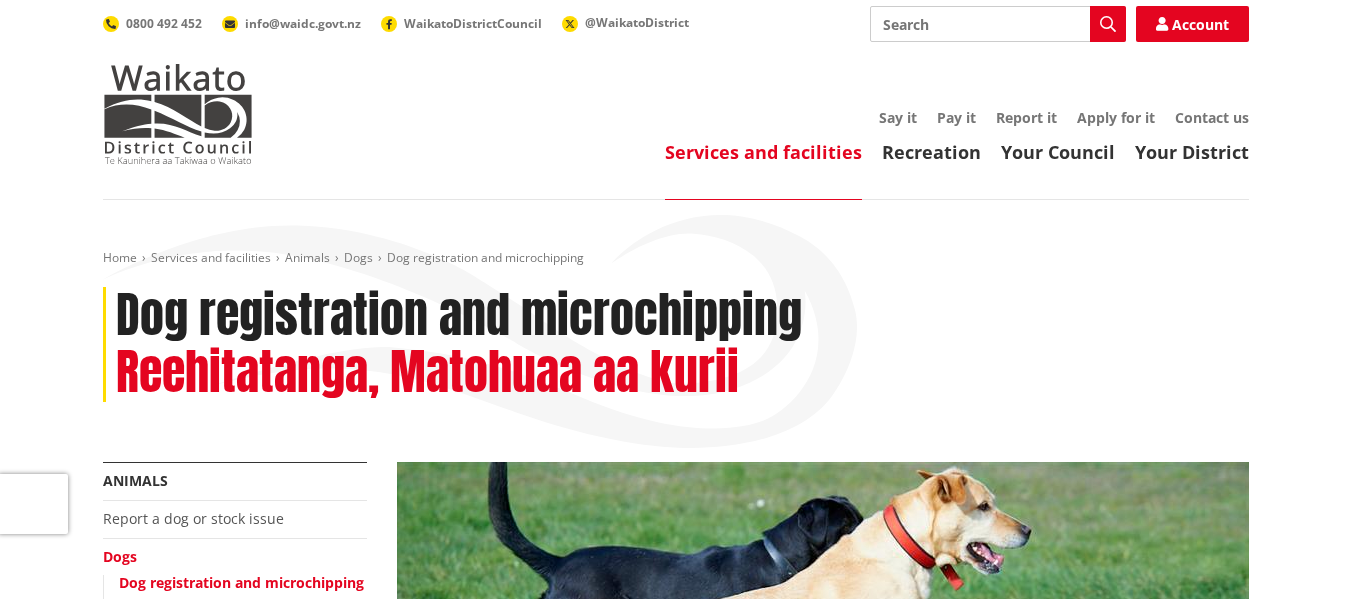 scroll, scrollTop: 0, scrollLeft: 0, axis: both 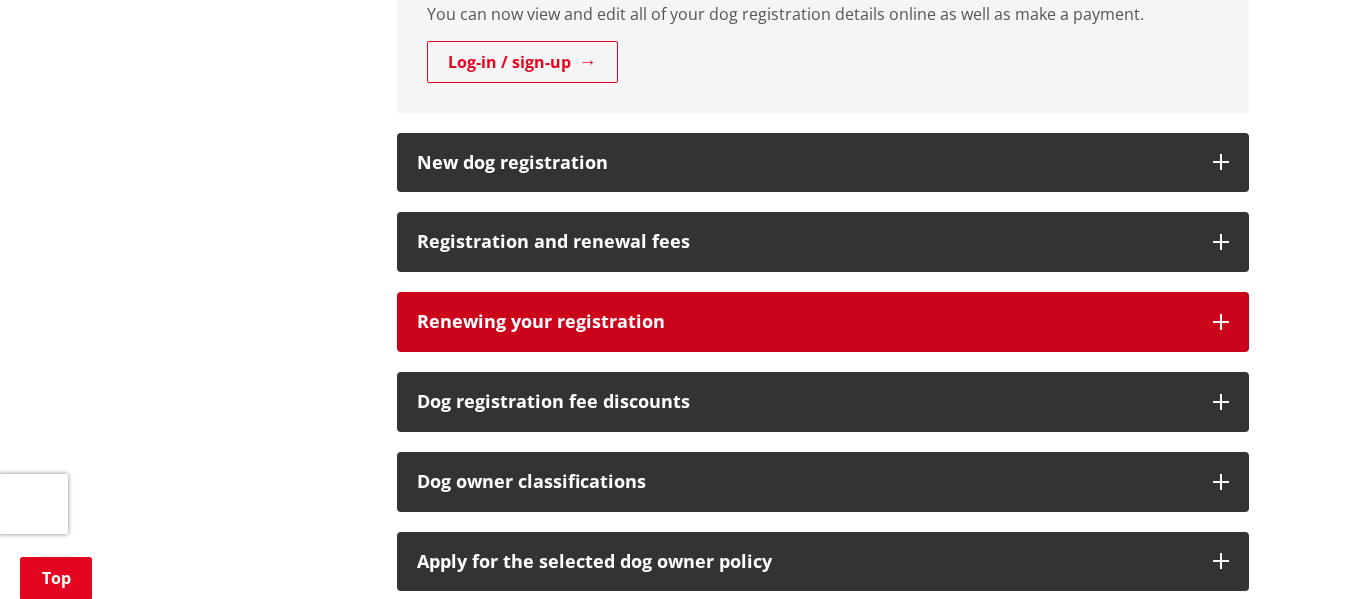 click on "Renewing your registration" at bounding box center [805, 322] 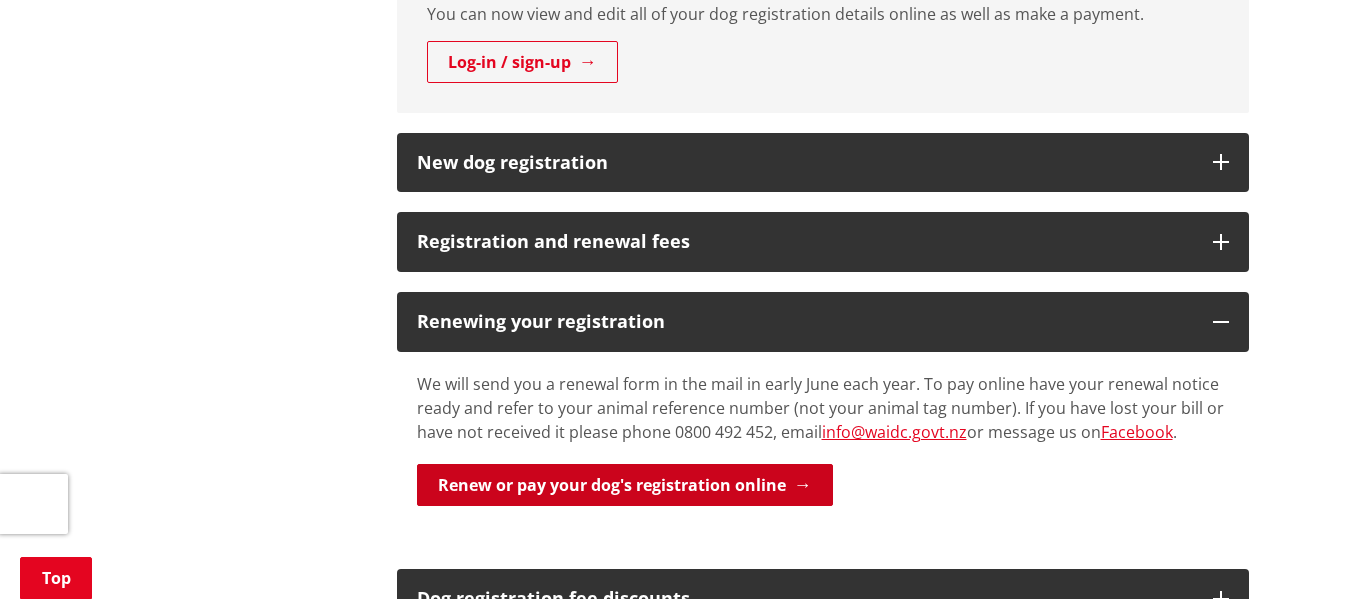 click on "Renew or pay your dog's registration online" at bounding box center [625, 485] 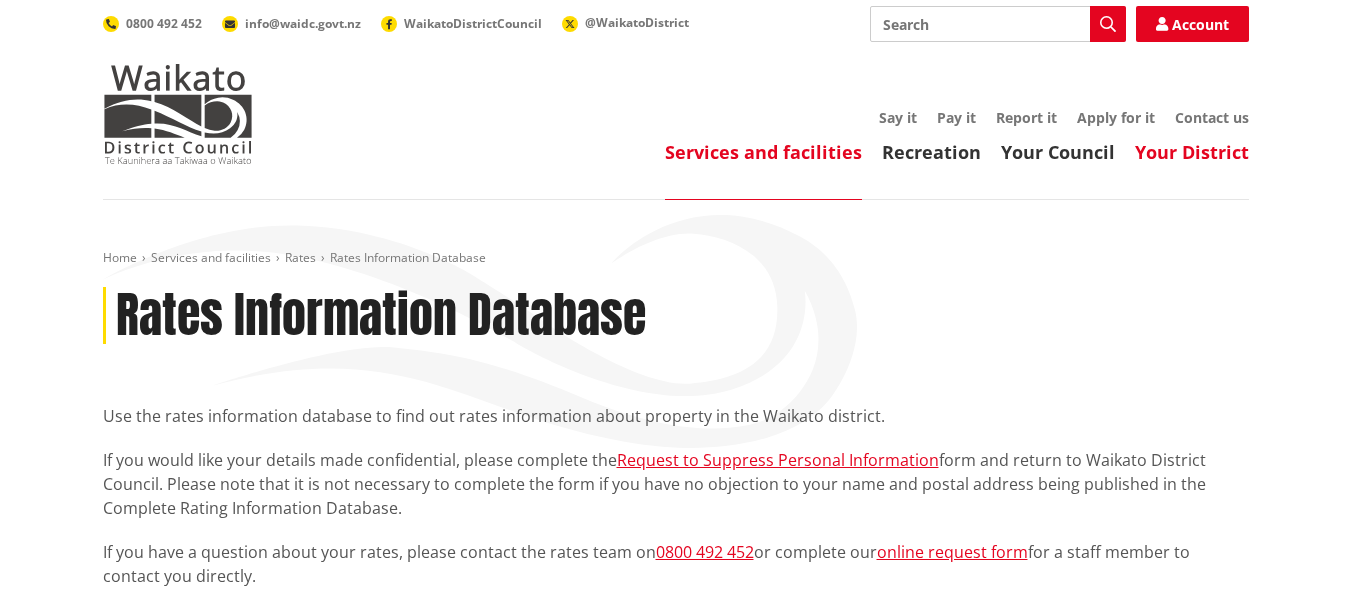 scroll, scrollTop: 0, scrollLeft: 0, axis: both 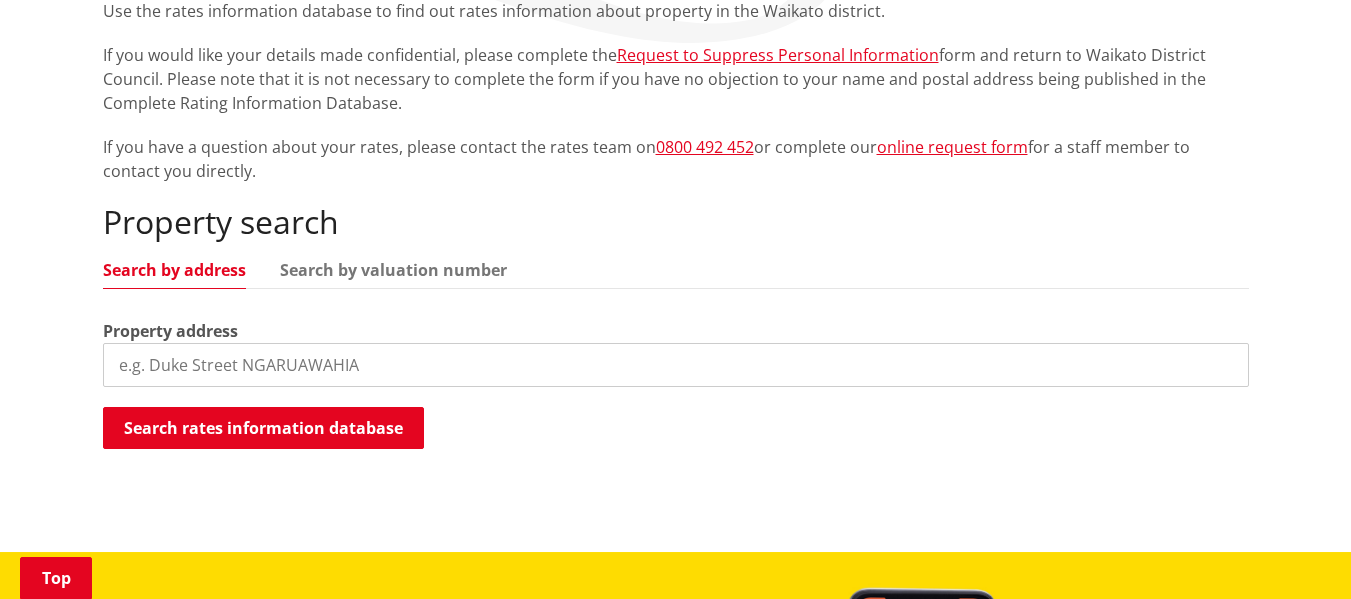 click at bounding box center (676, 365) 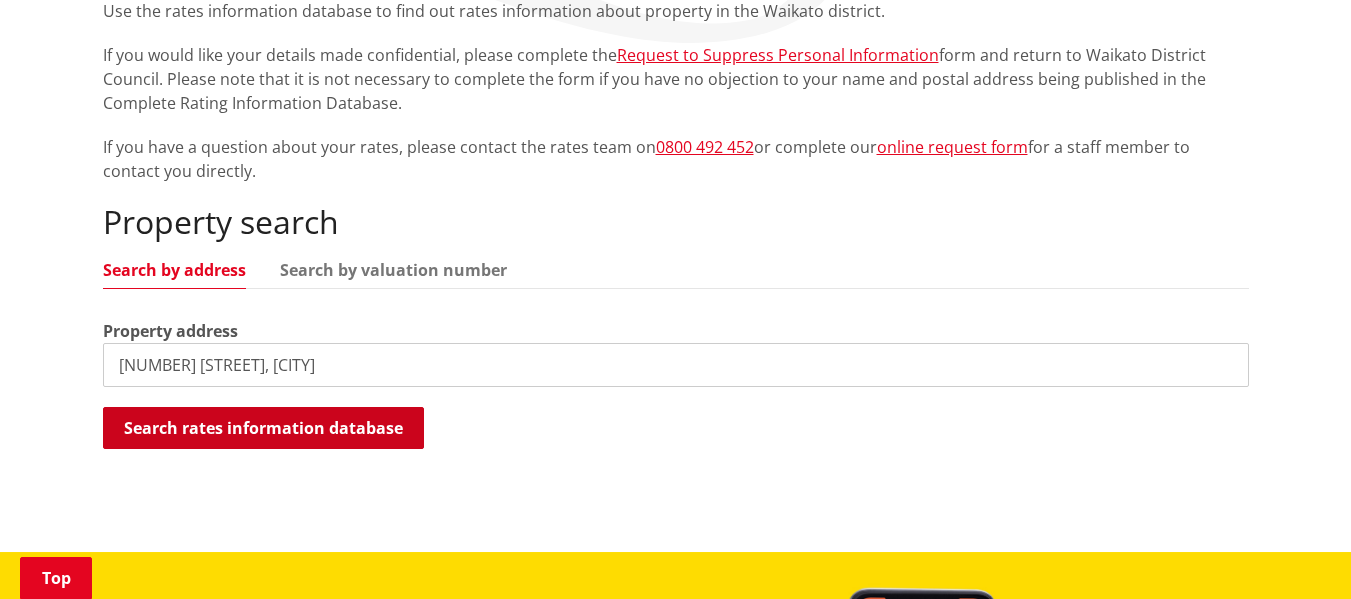 click on "Search rates information database" at bounding box center (263, 428) 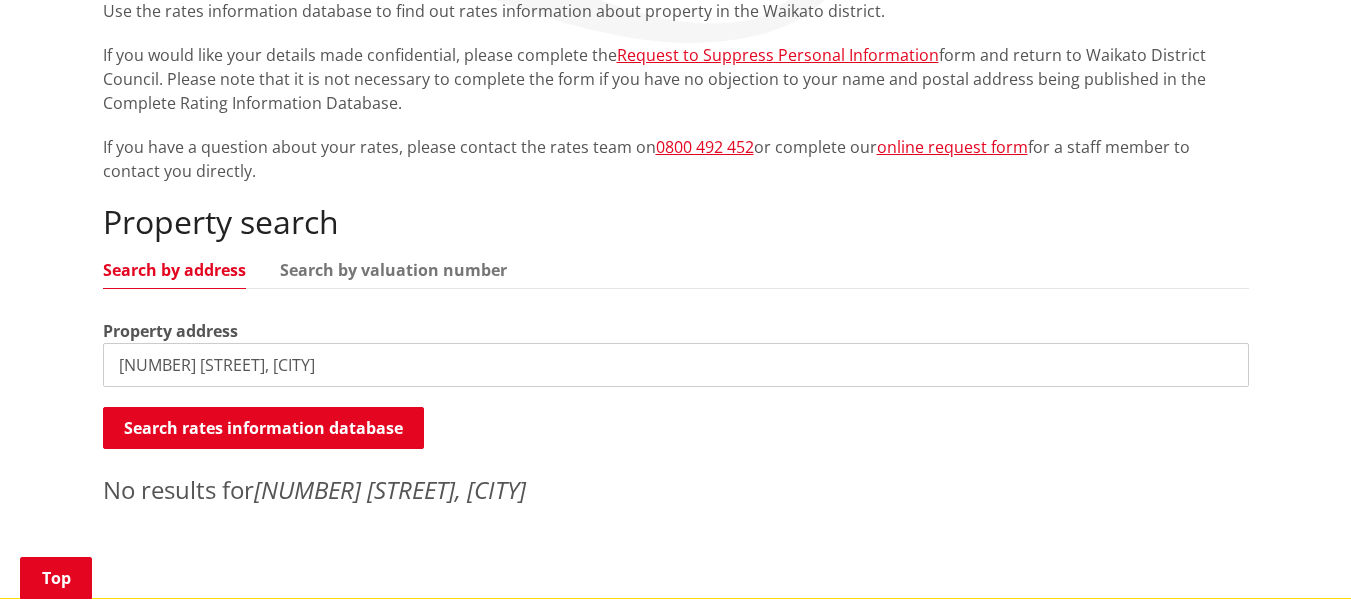 drag, startPoint x: 380, startPoint y: 361, endPoint x: 0, endPoint y: 380, distance: 380.4747 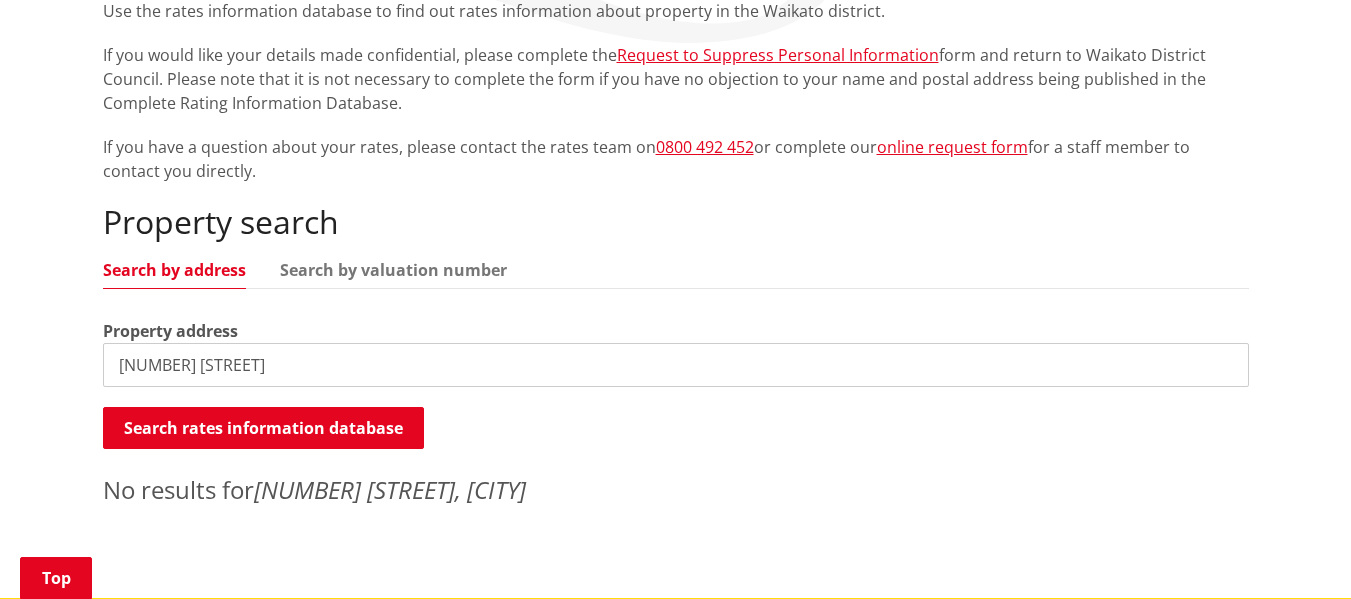type on "267 Mercer Ferry Road" 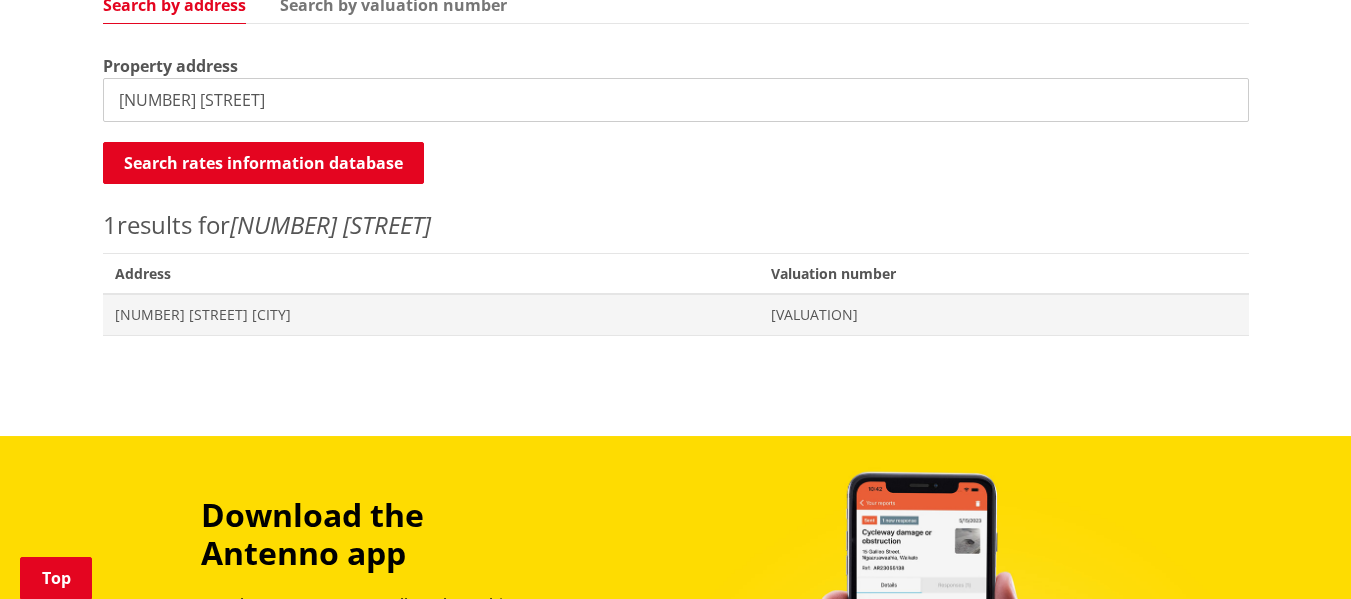 scroll, scrollTop: 673, scrollLeft: 0, axis: vertical 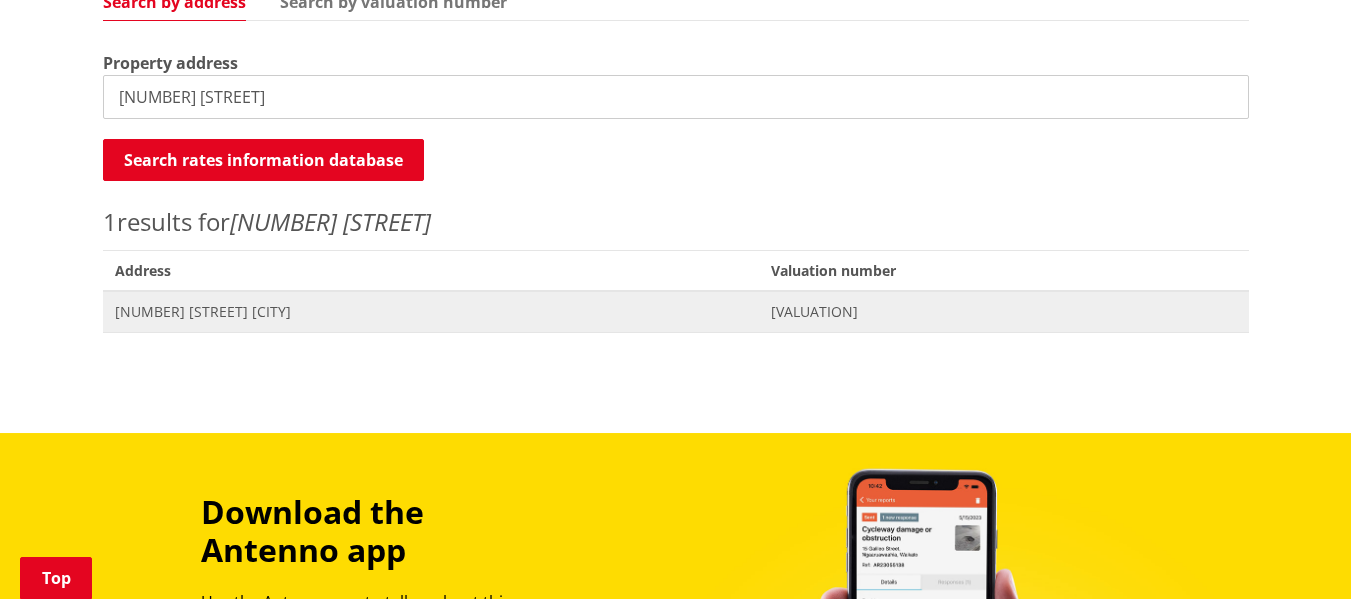 click on "[NUMBER] [STREET] [CITY]" at bounding box center (431, 312) 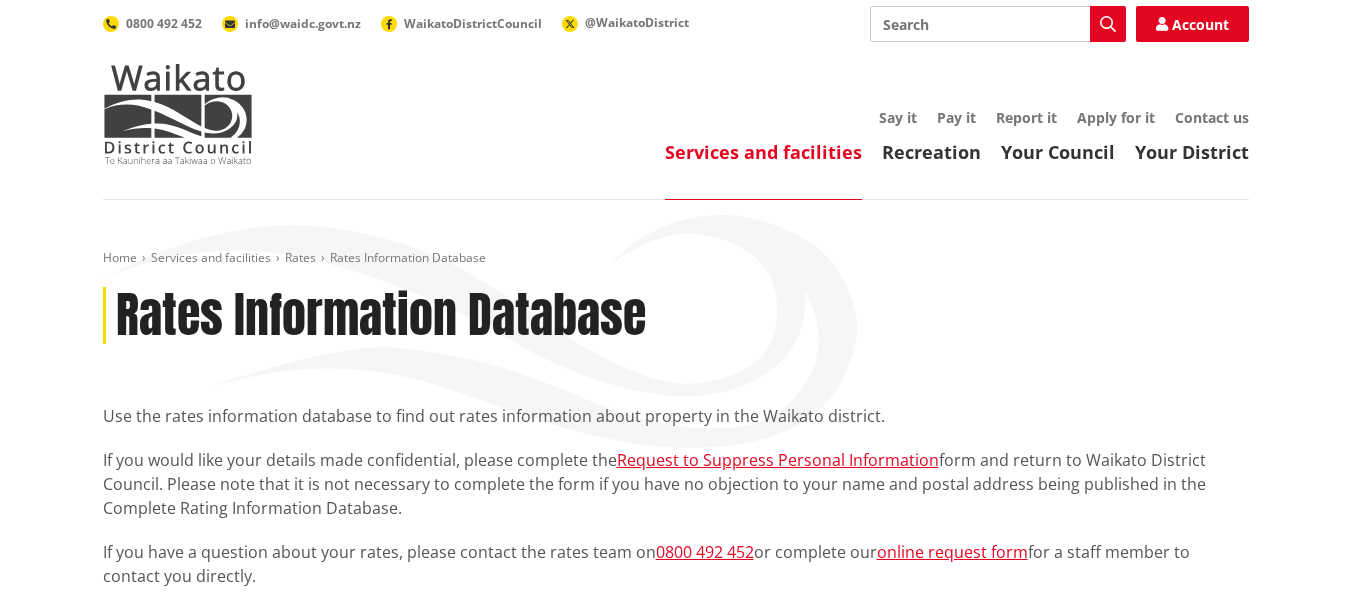 scroll, scrollTop: 0, scrollLeft: 0, axis: both 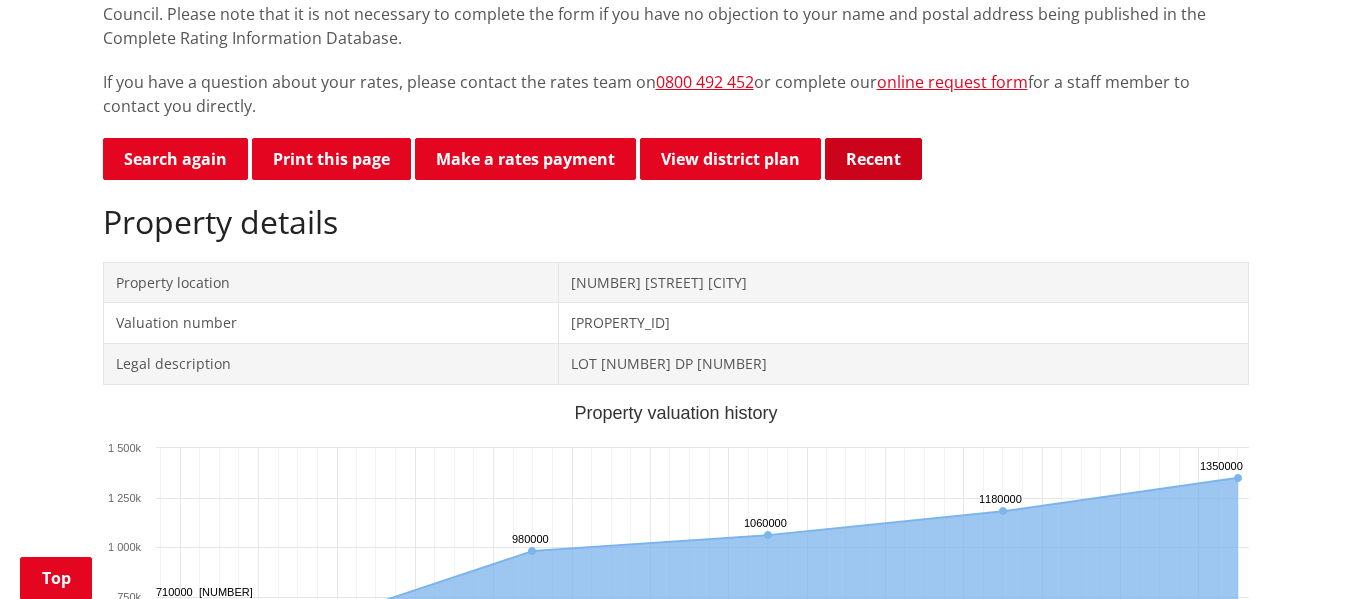 click on "Recent" at bounding box center (873, 159) 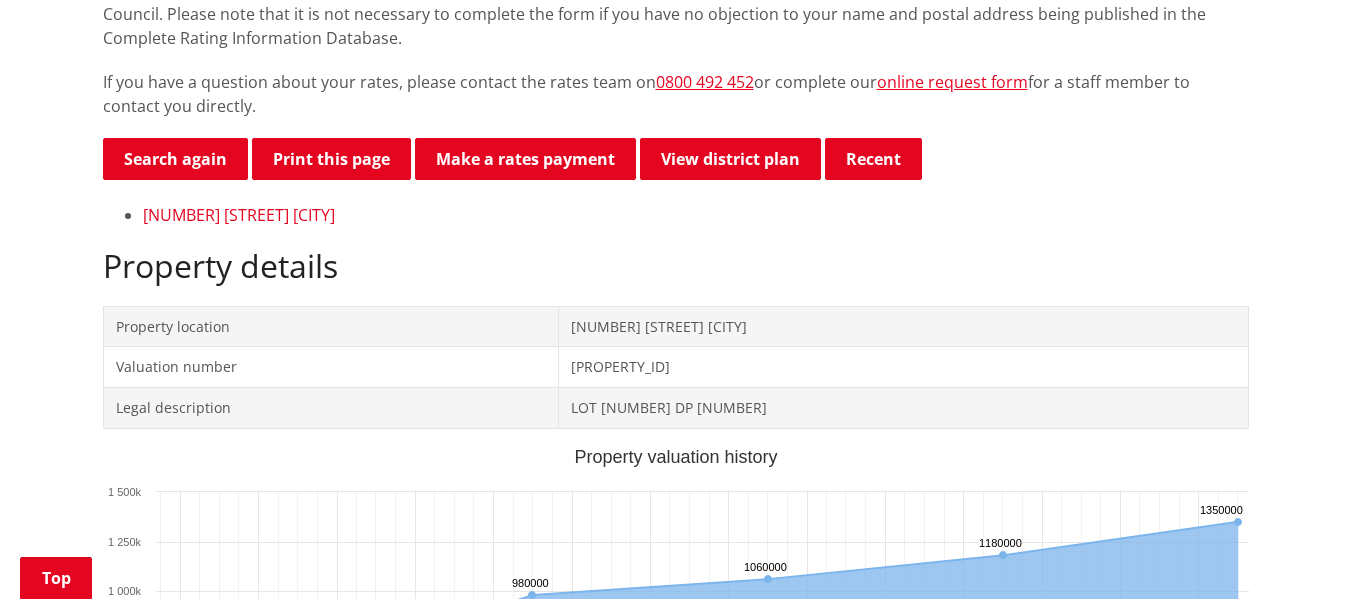 click on "[NUMBER] [STREET] [CITY]" at bounding box center (239, 215) 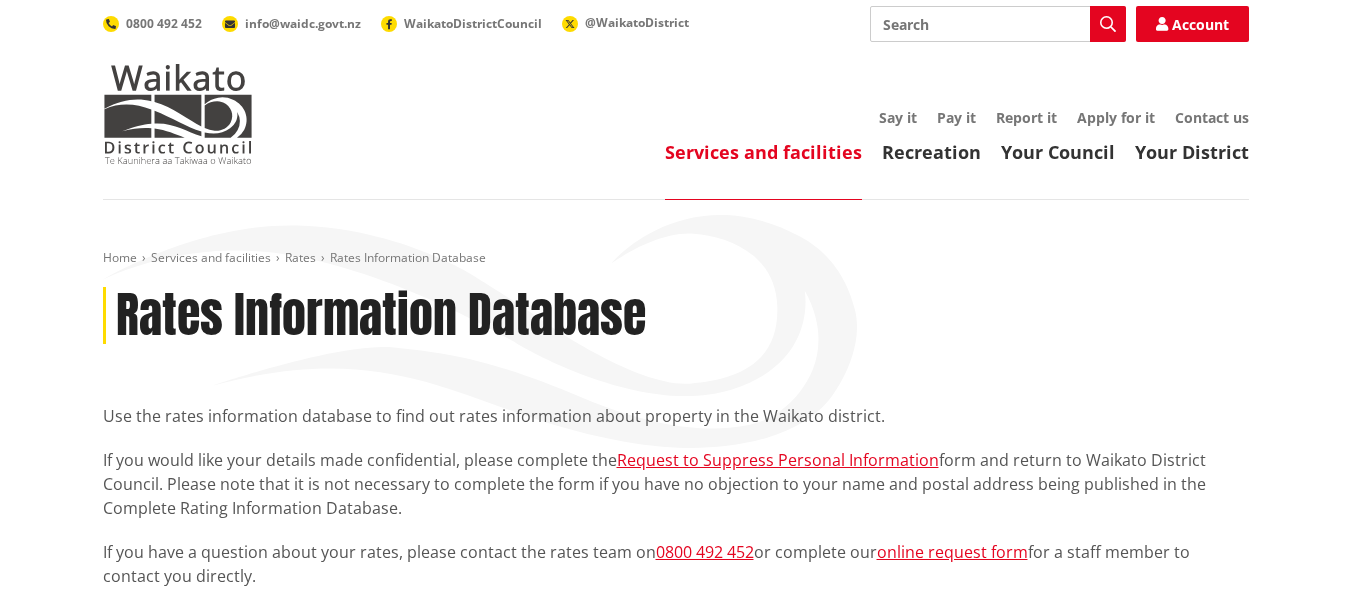 scroll, scrollTop: 0, scrollLeft: 0, axis: both 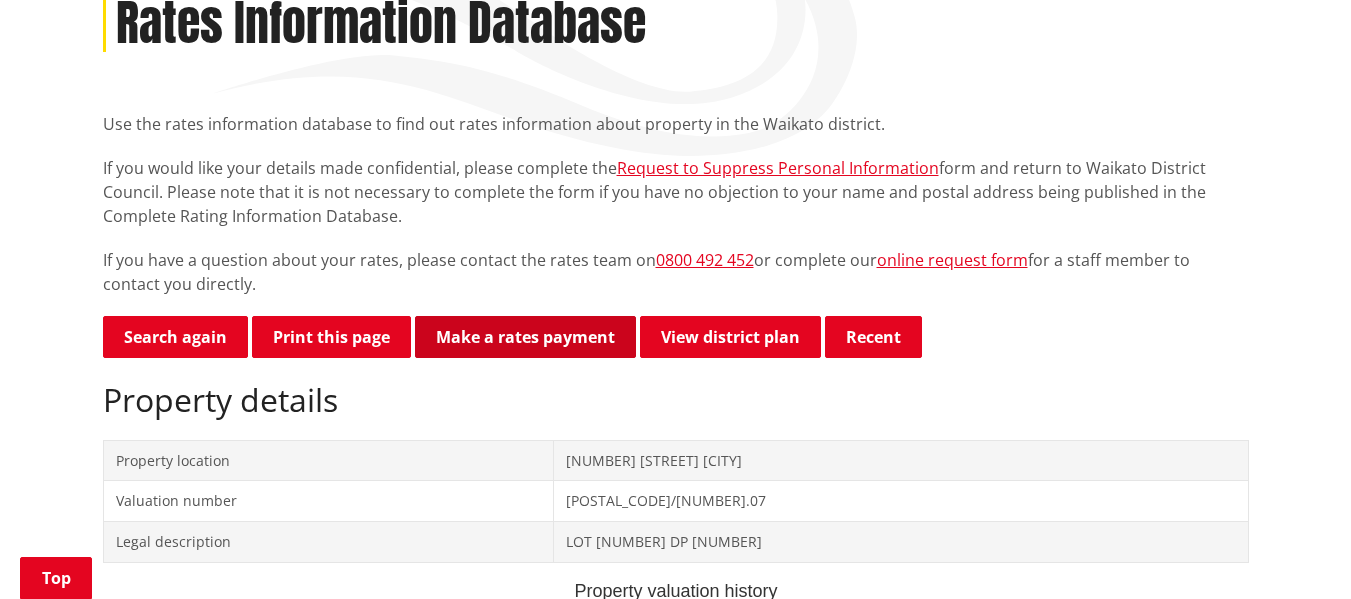 click on "Make a rates payment" at bounding box center (525, 337) 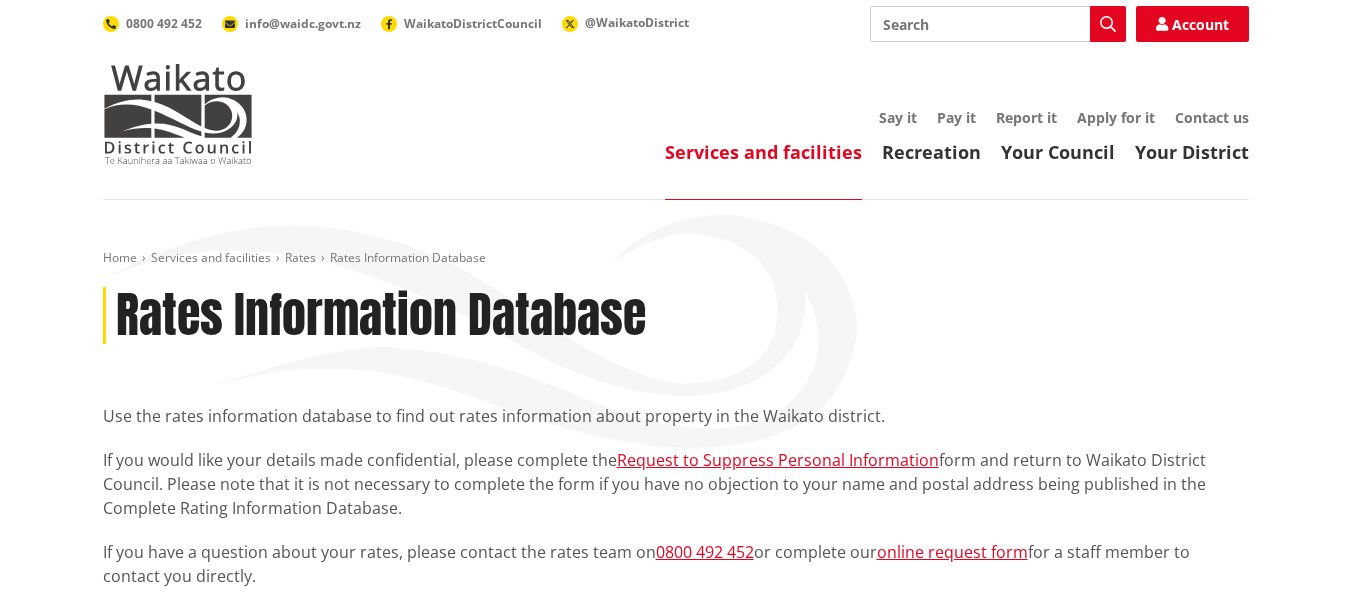 scroll, scrollTop: 292, scrollLeft: 0, axis: vertical 